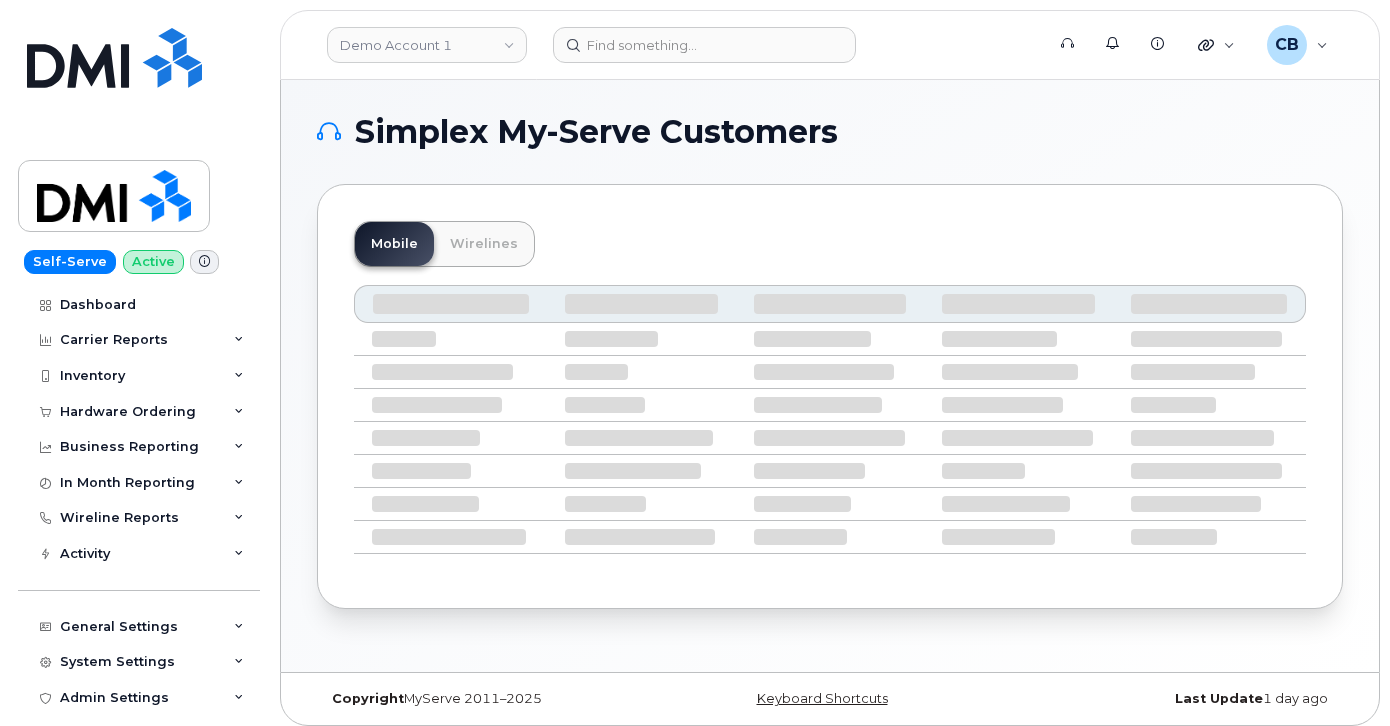 scroll, scrollTop: 0, scrollLeft: 0, axis: both 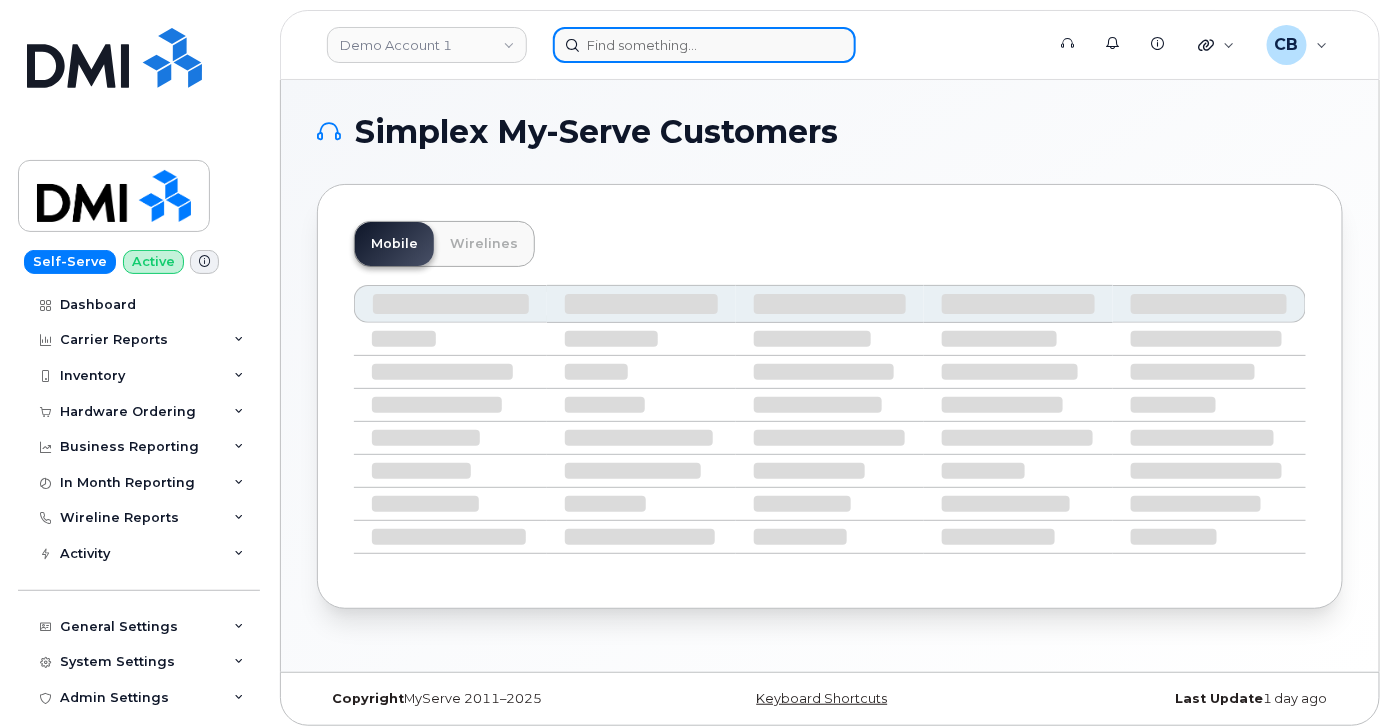 click at bounding box center [704, 45] 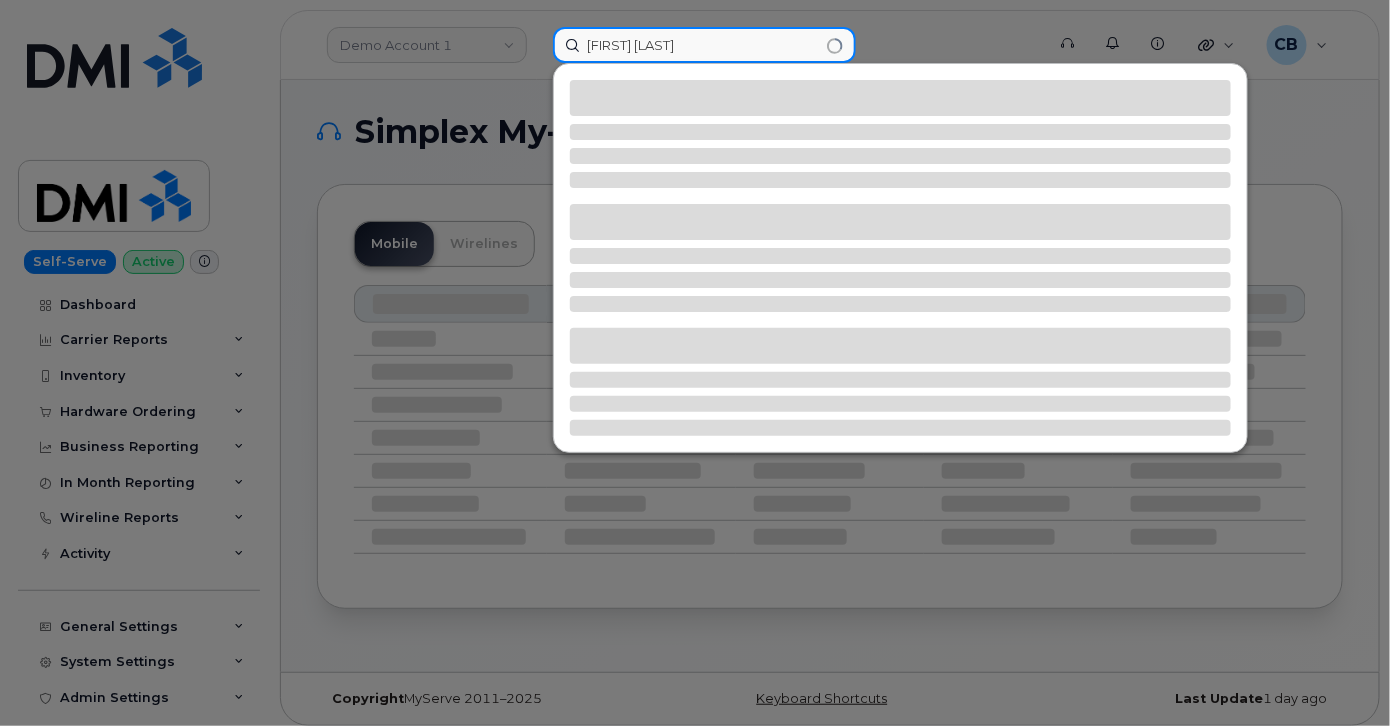 type on "jake regan" 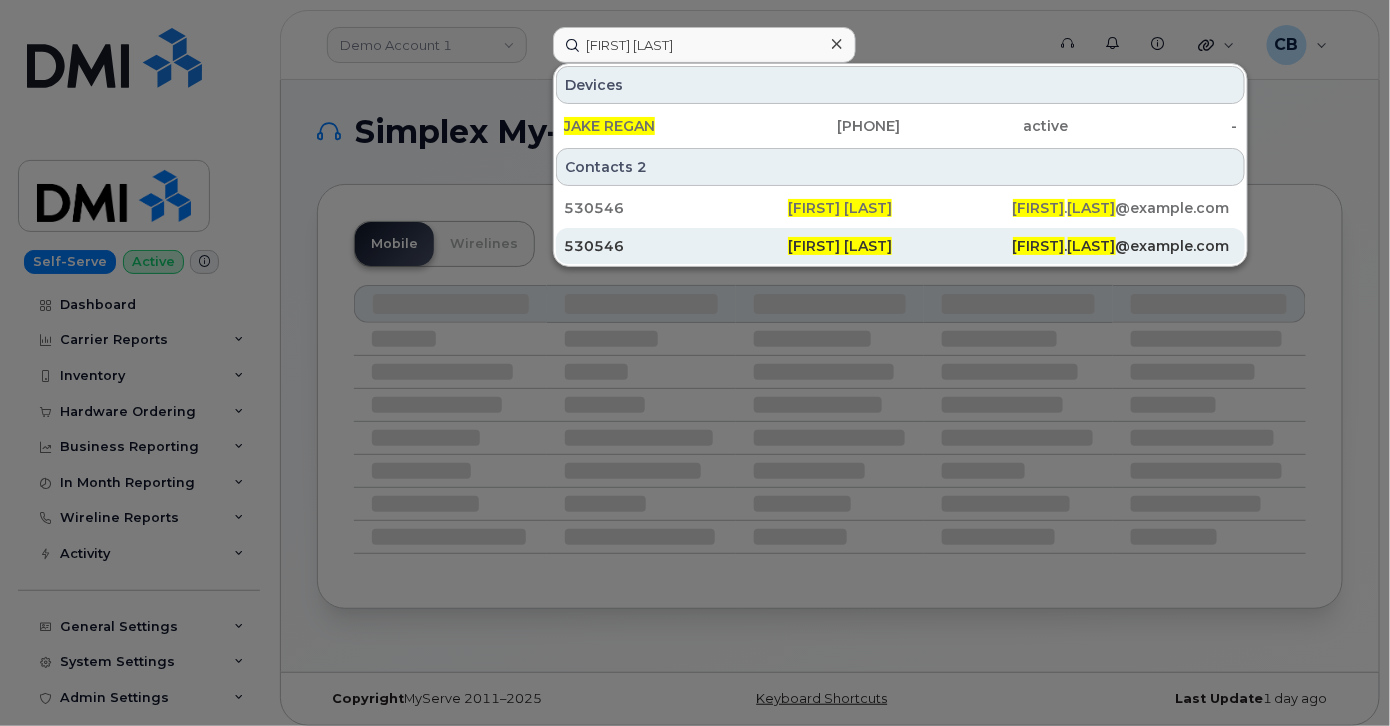 drag, startPoint x: 611, startPoint y: 210, endPoint x: 629, endPoint y: 230, distance: 26.907248 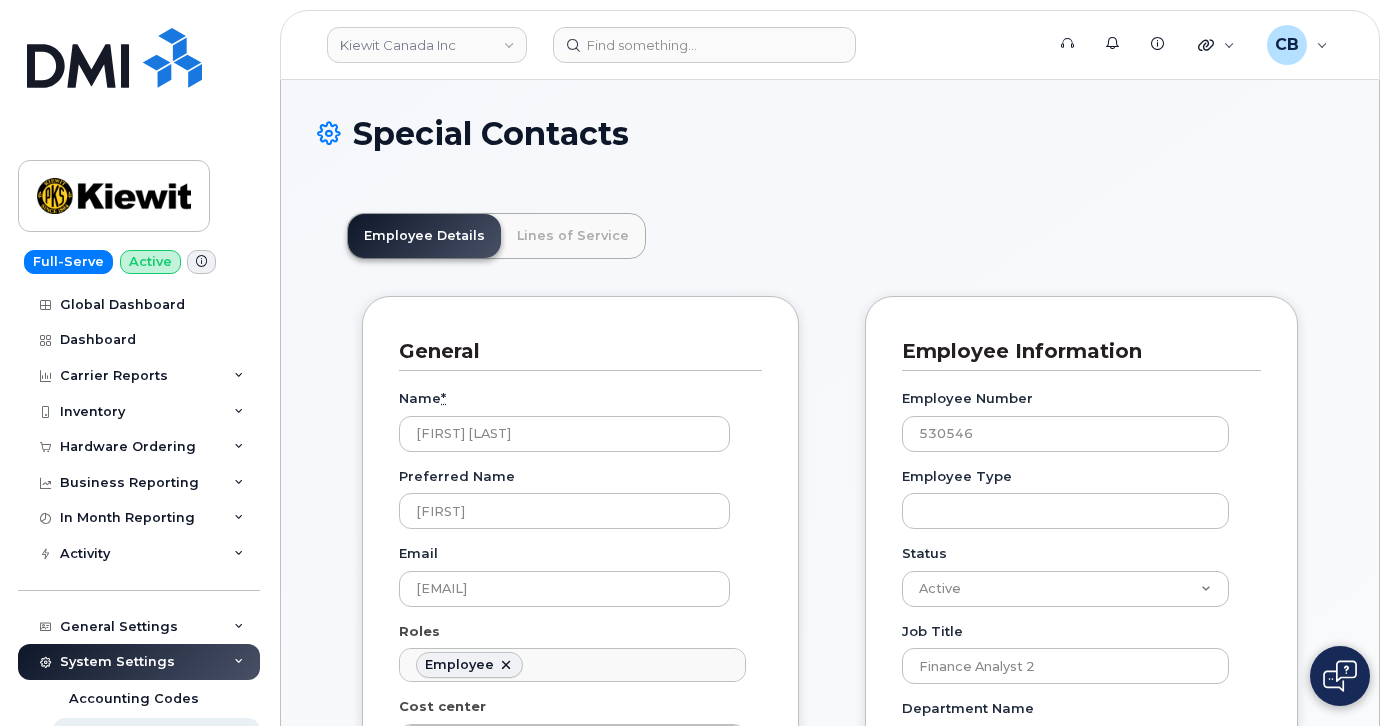 scroll, scrollTop: 0, scrollLeft: 0, axis: both 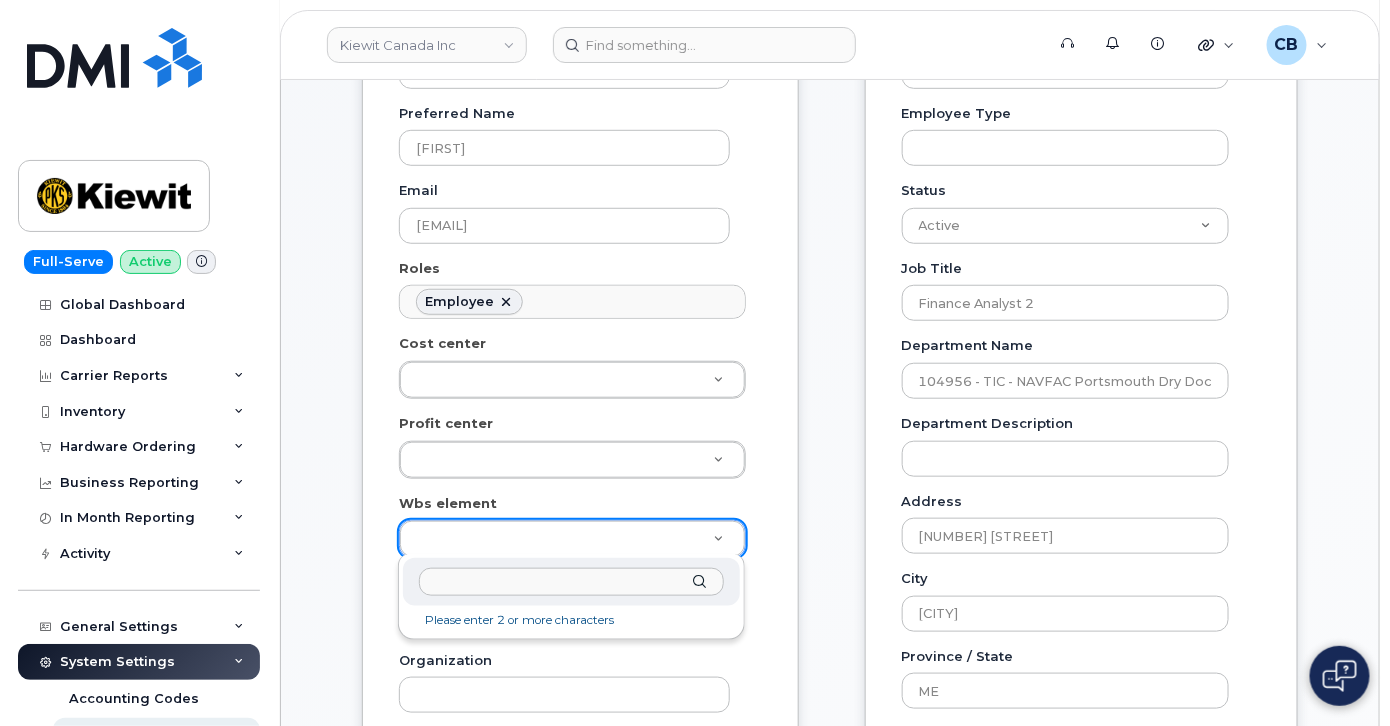 click at bounding box center [571, 582] 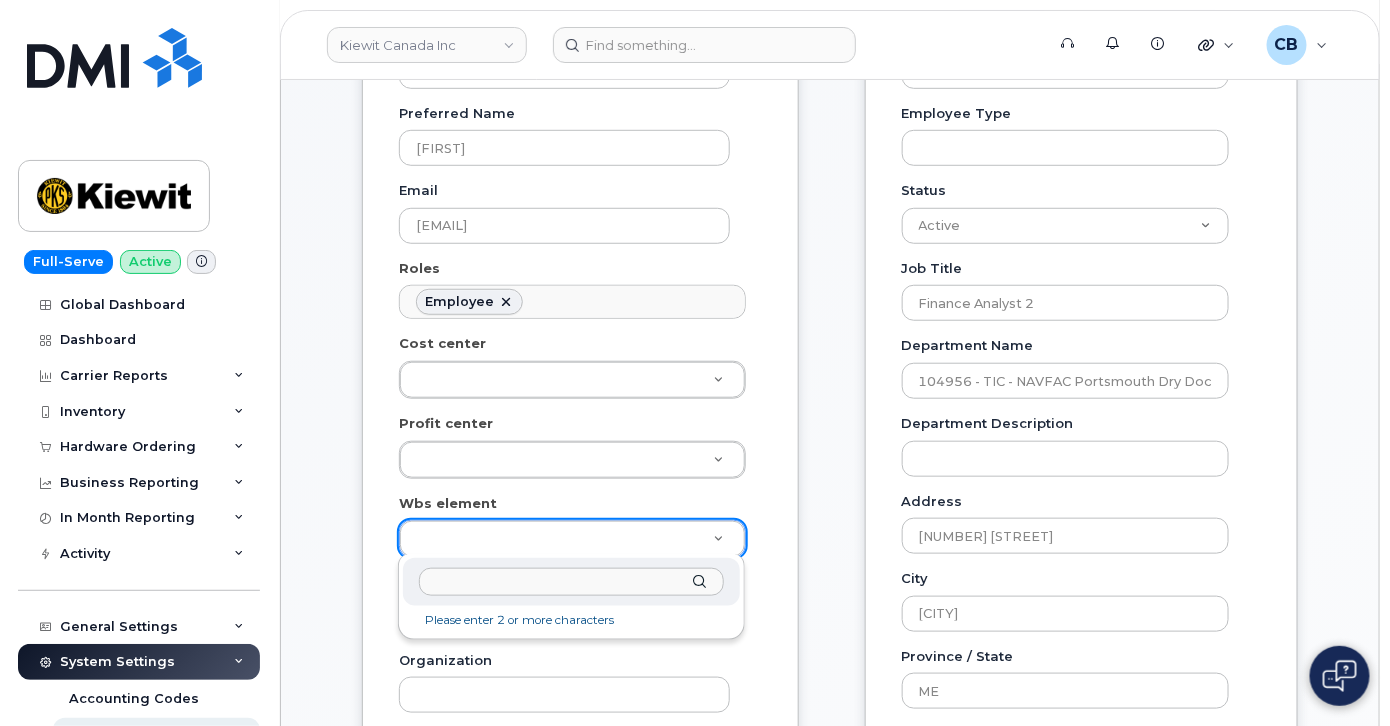 click at bounding box center [571, 582] 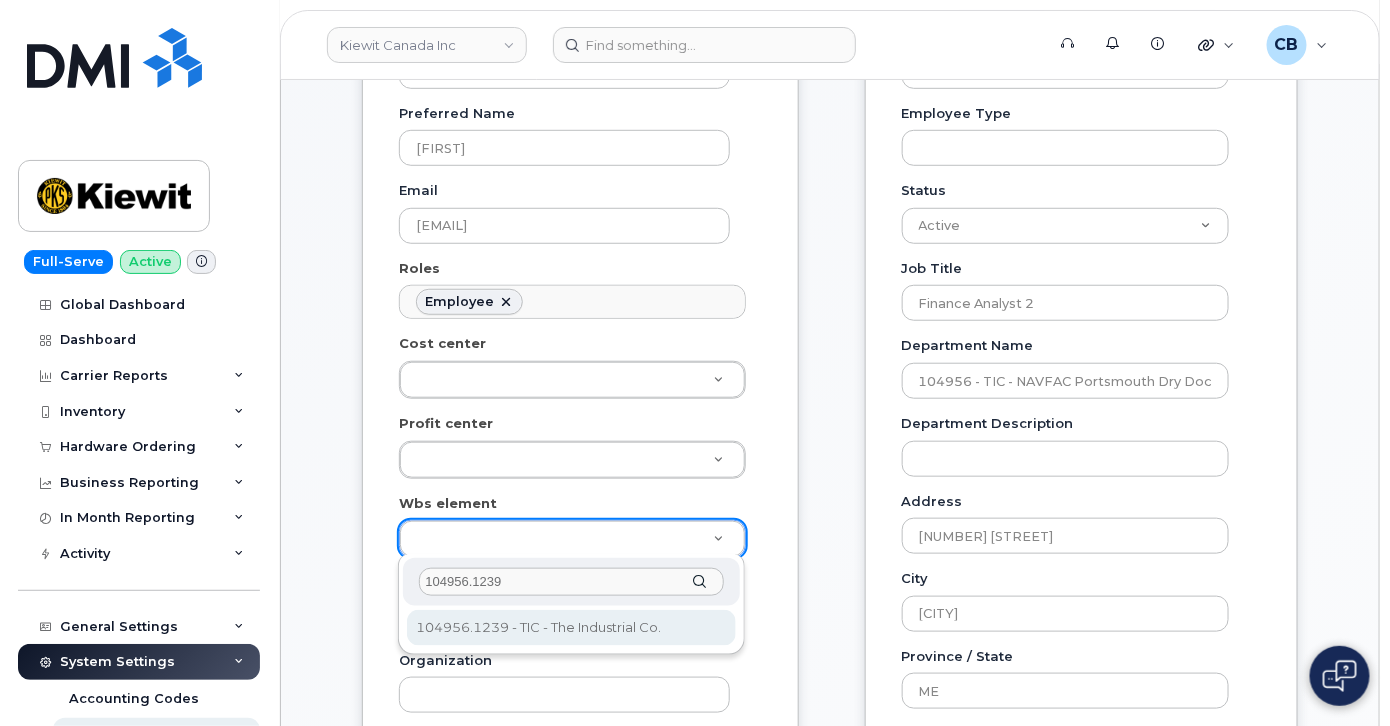 type on "104956.1239" 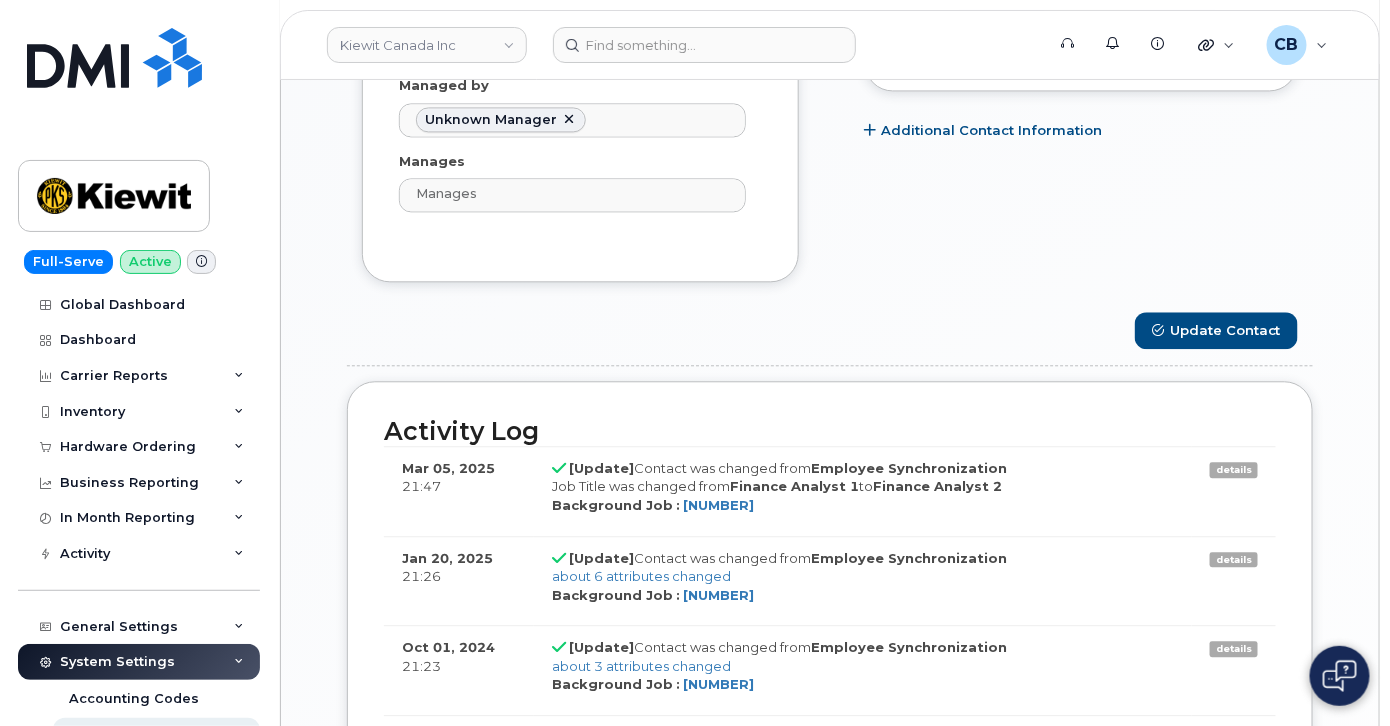 scroll, scrollTop: 1454, scrollLeft: 0, axis: vertical 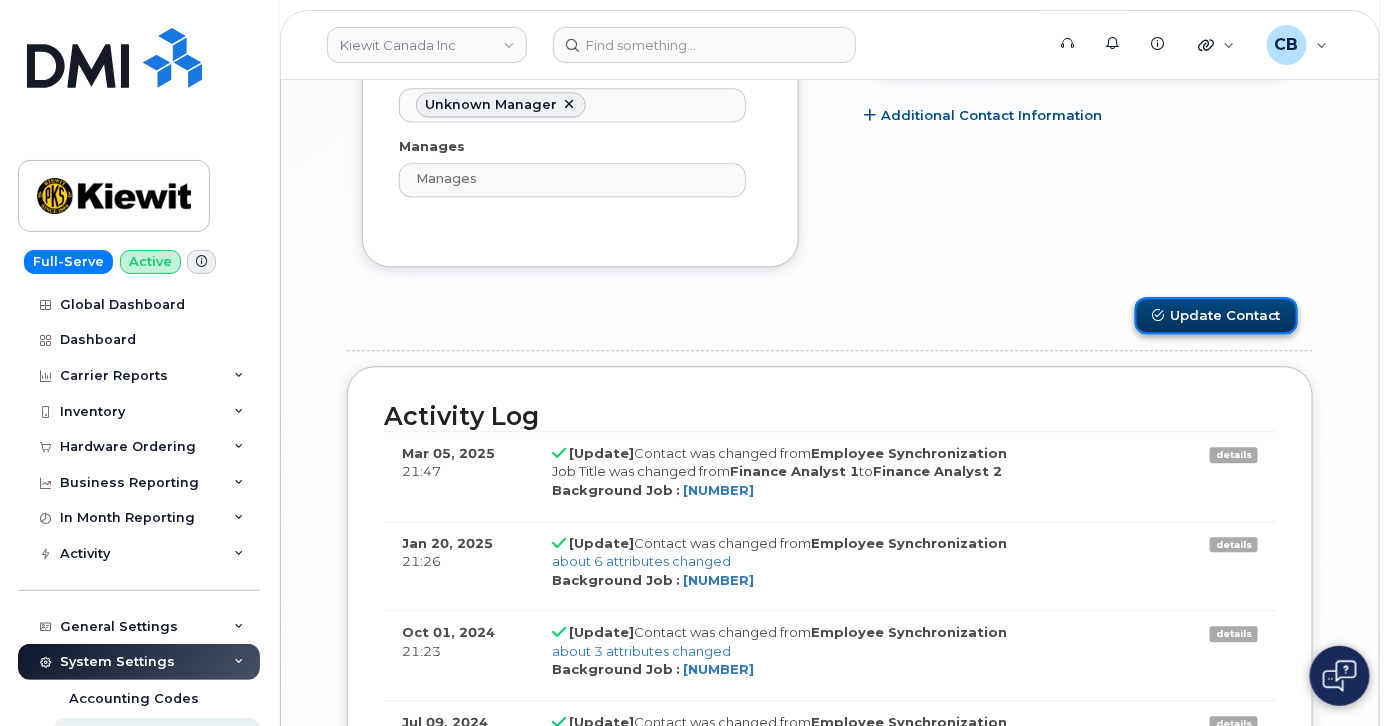 drag, startPoint x: 1237, startPoint y: 309, endPoint x: 1228, endPoint y: 314, distance: 10.29563 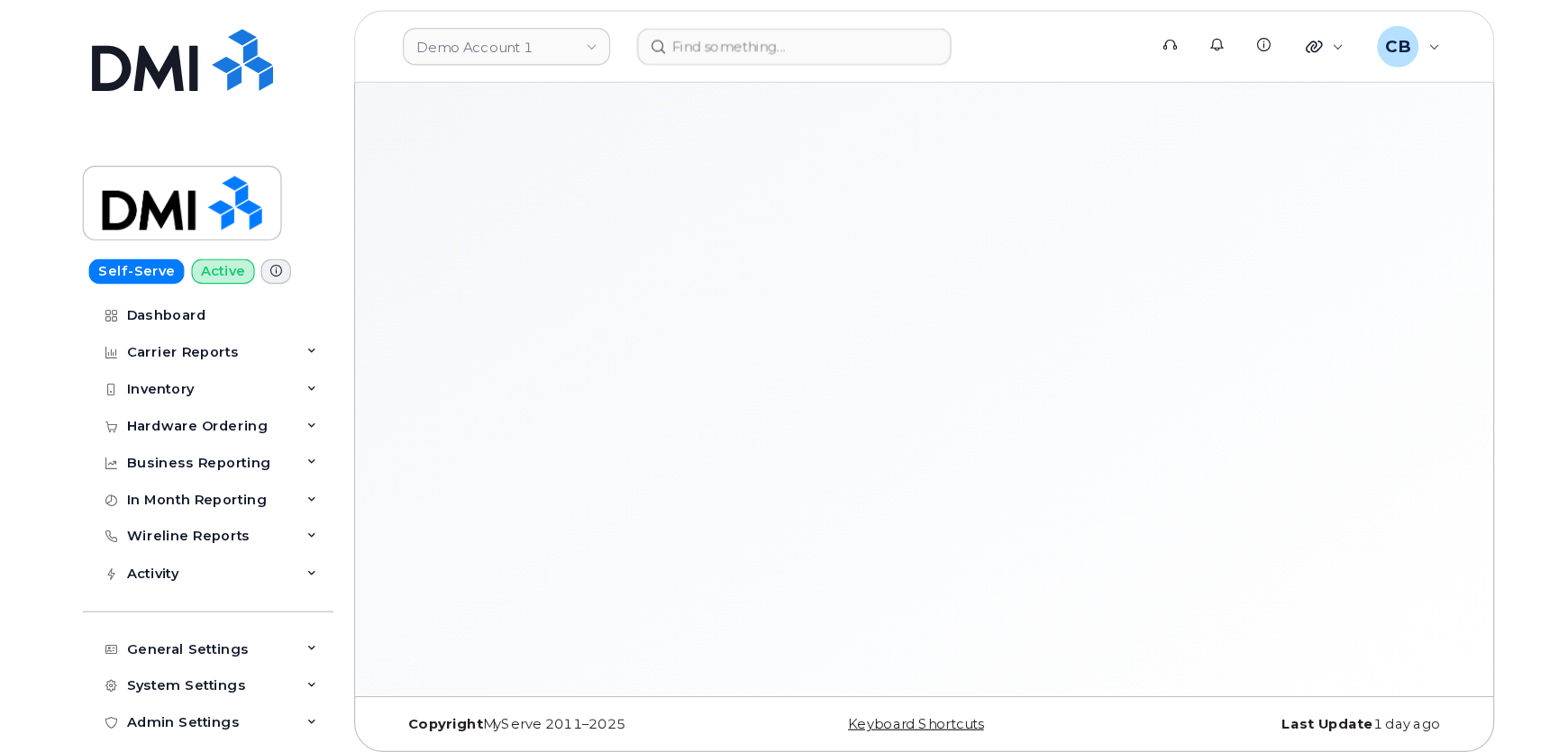 scroll, scrollTop: 0, scrollLeft: 0, axis: both 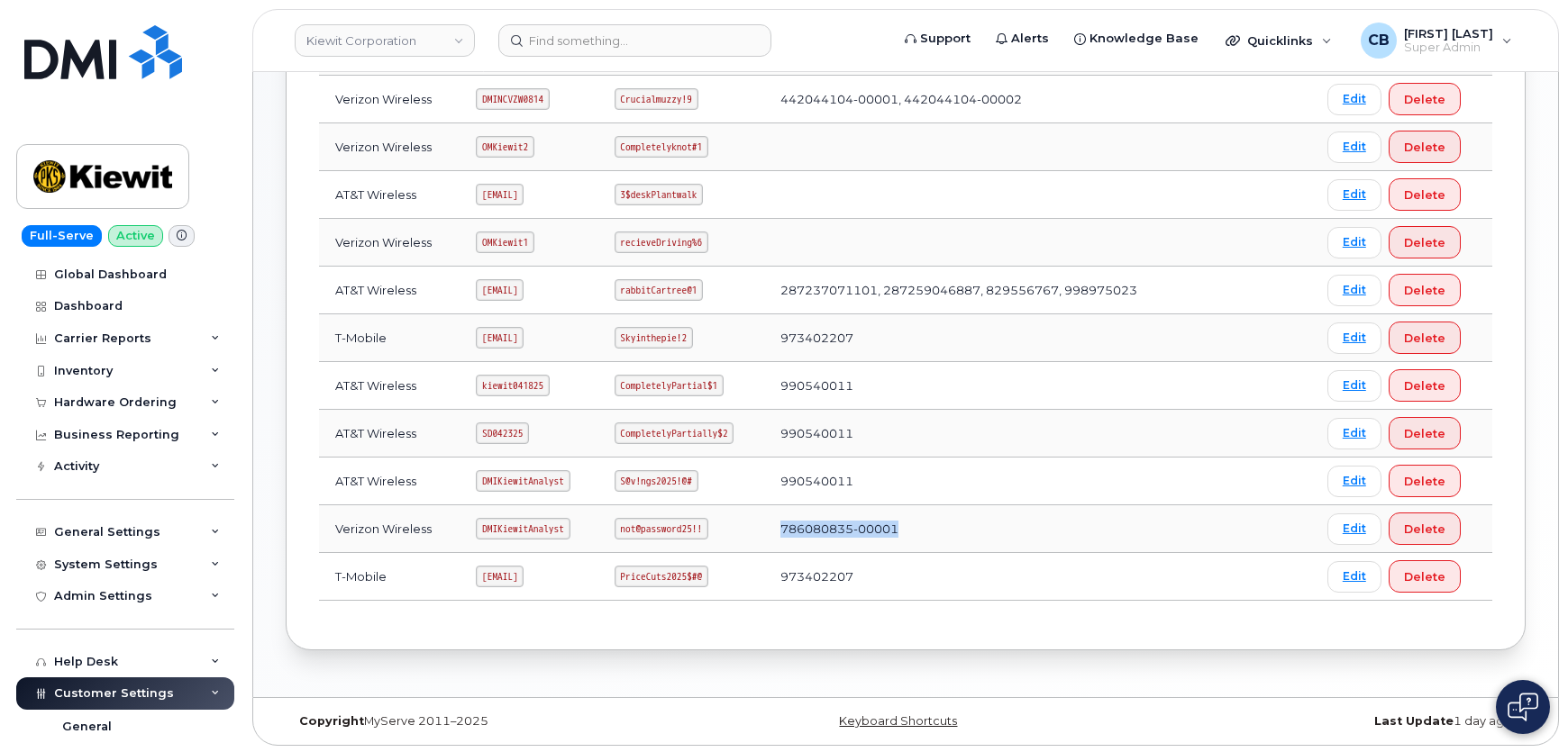 drag, startPoint x: 946, startPoint y: 524, endPoint x: 838, endPoint y: 531, distance: 108.22661 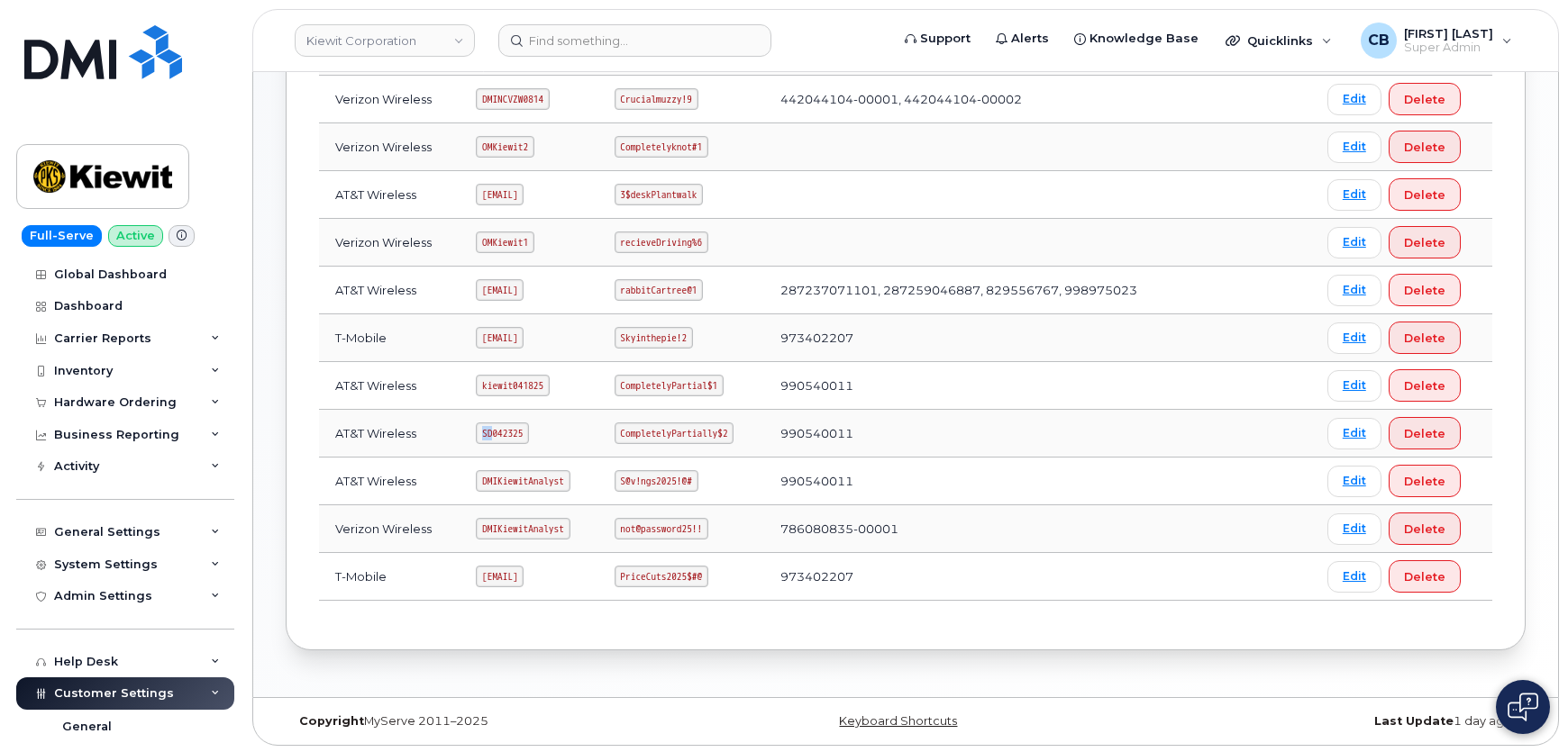 drag, startPoint x: 469, startPoint y: 430, endPoint x: 480, endPoint y: 430, distance: 11 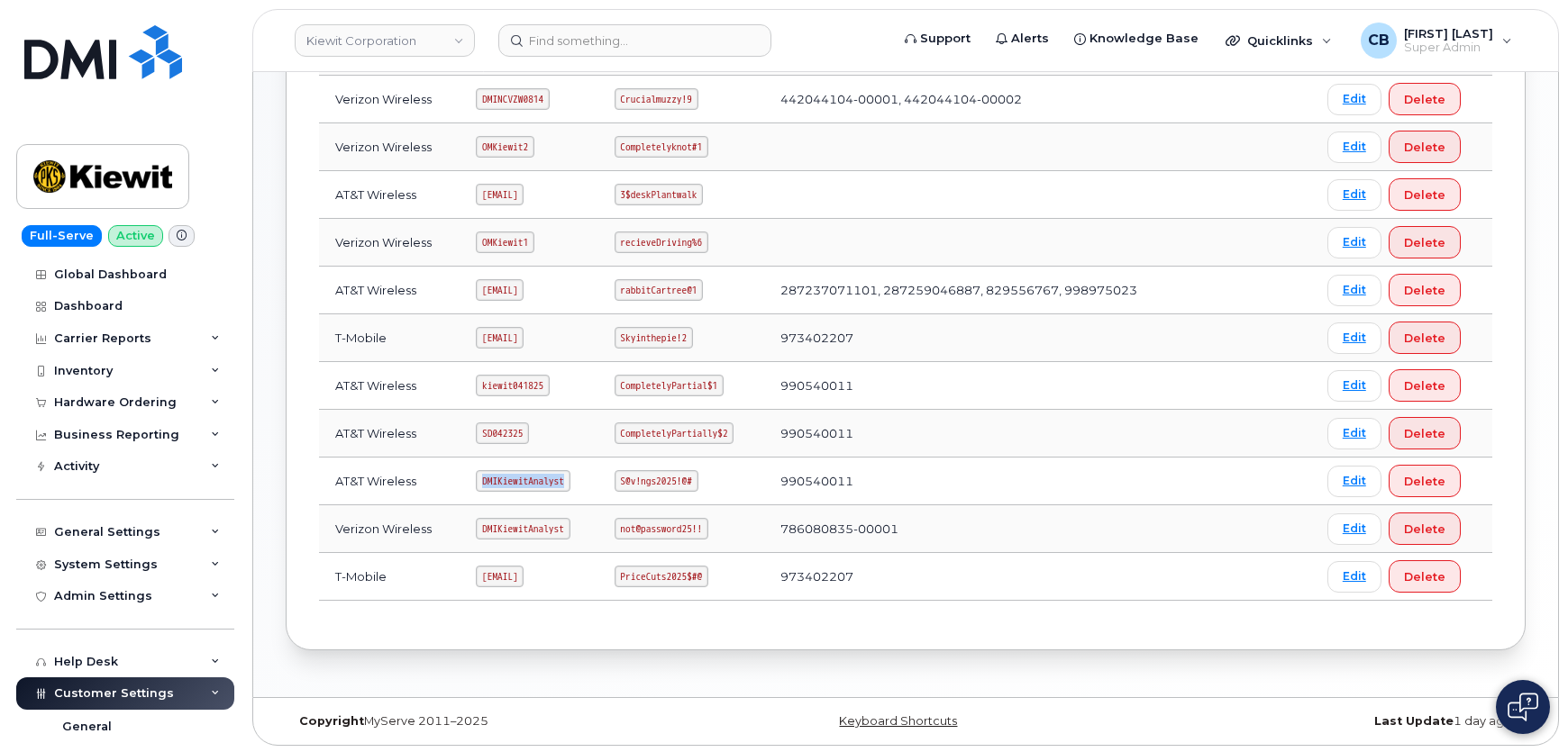 drag, startPoint x: 468, startPoint y: 477, endPoint x: 566, endPoint y: 477, distance: 98 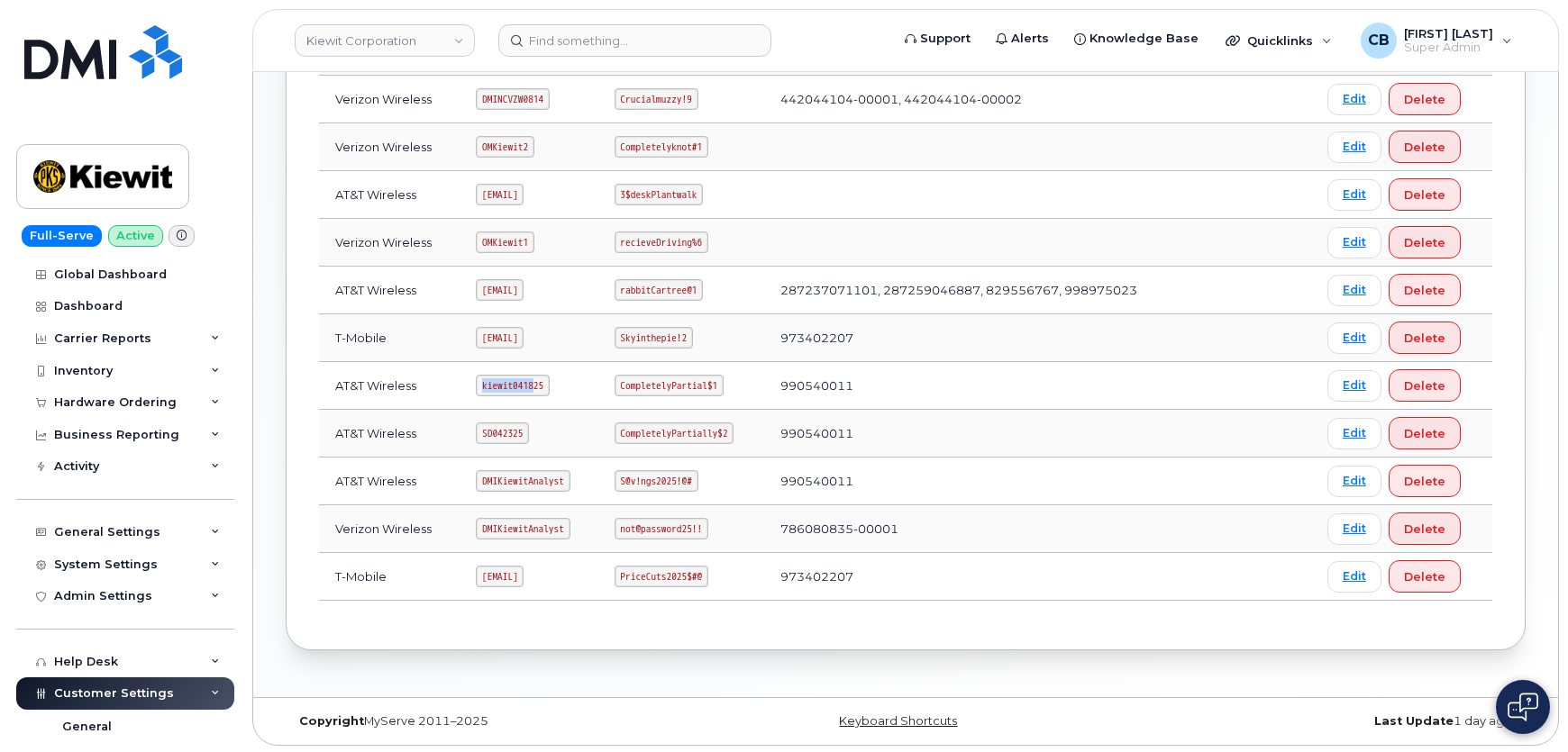 drag, startPoint x: 469, startPoint y: 380, endPoint x: 528, endPoint y: 379, distance: 59.008474 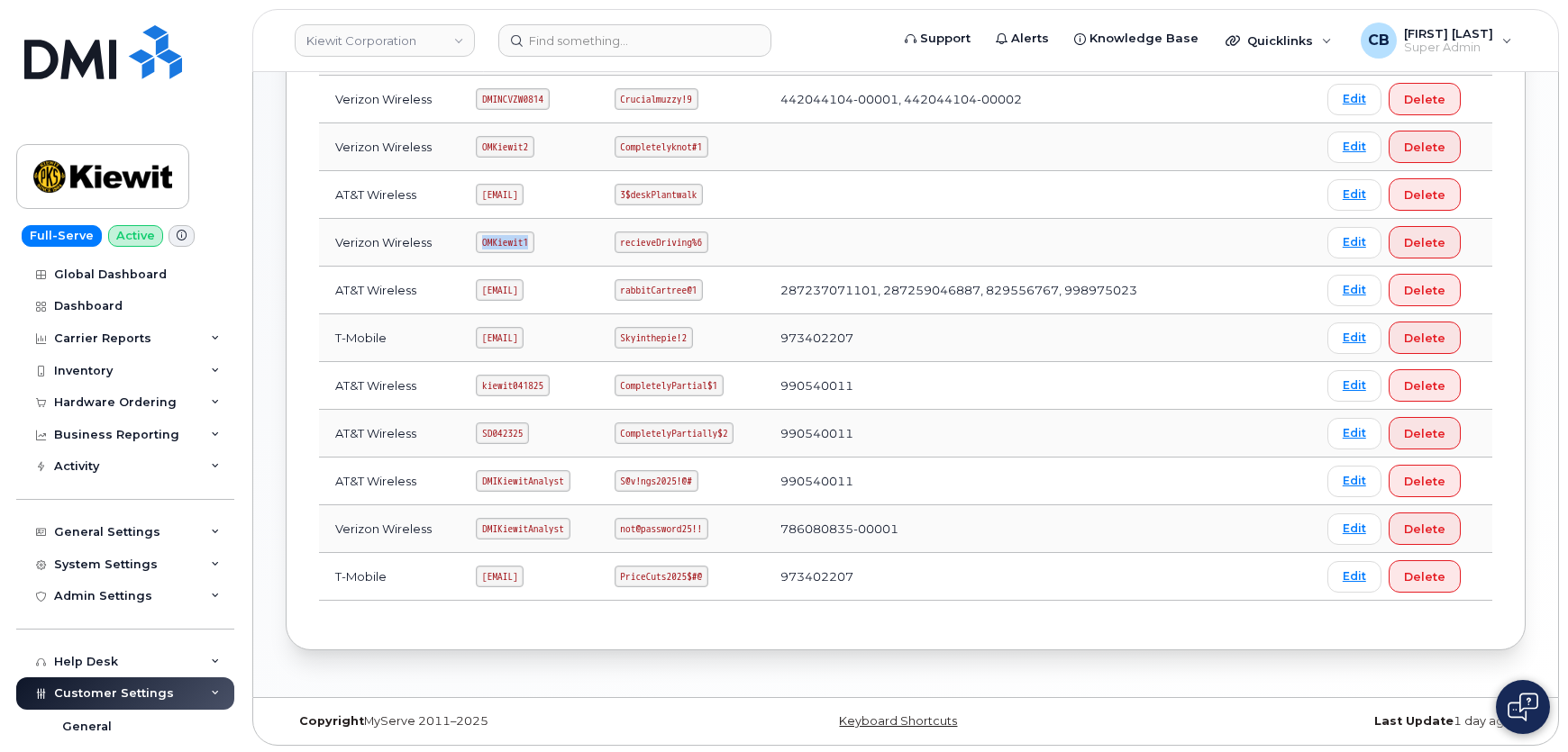 drag, startPoint x: 523, startPoint y: 241, endPoint x: 456, endPoint y: 241, distance: 67 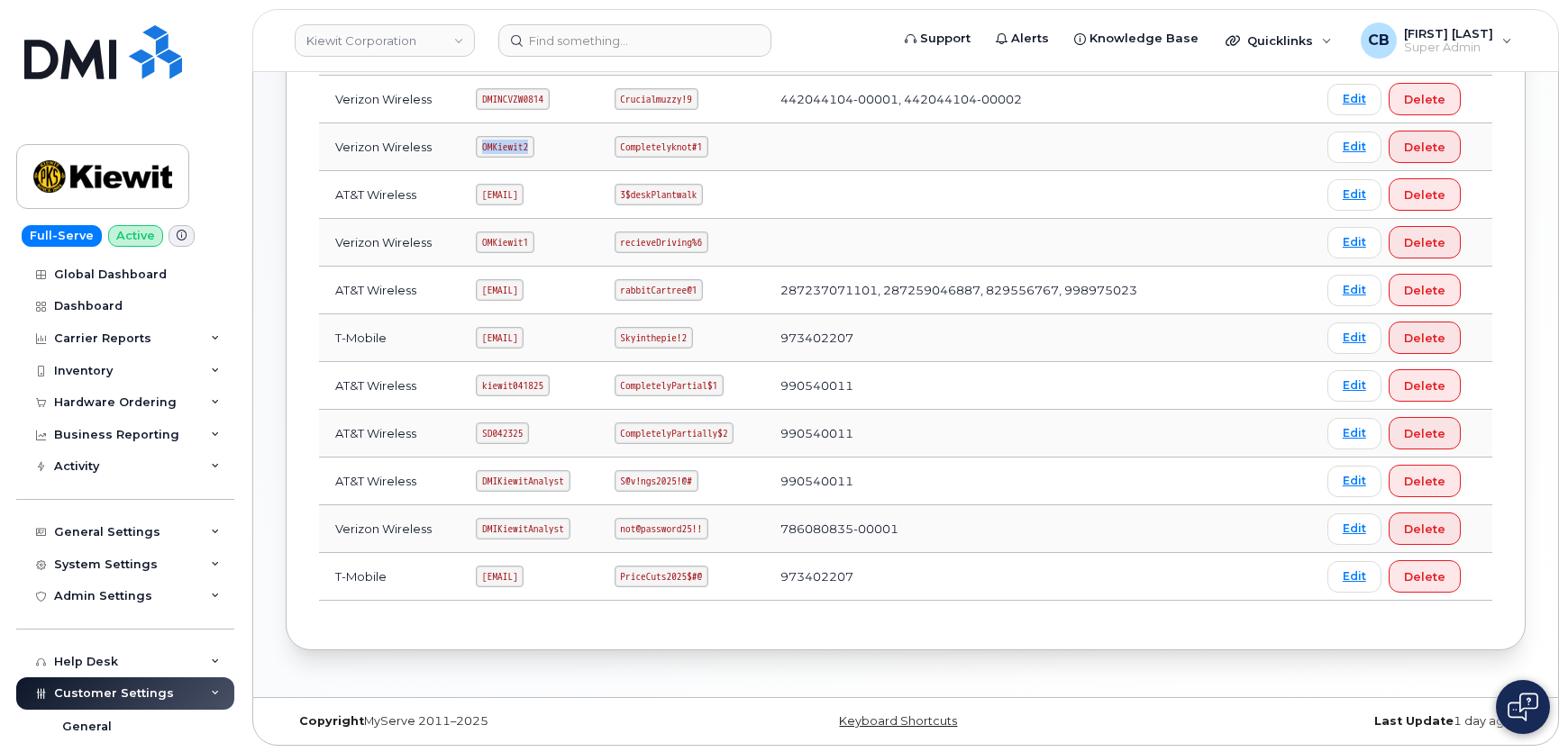 drag, startPoint x: 524, startPoint y: 149, endPoint x: 451, endPoint y: 155, distance: 73.2462 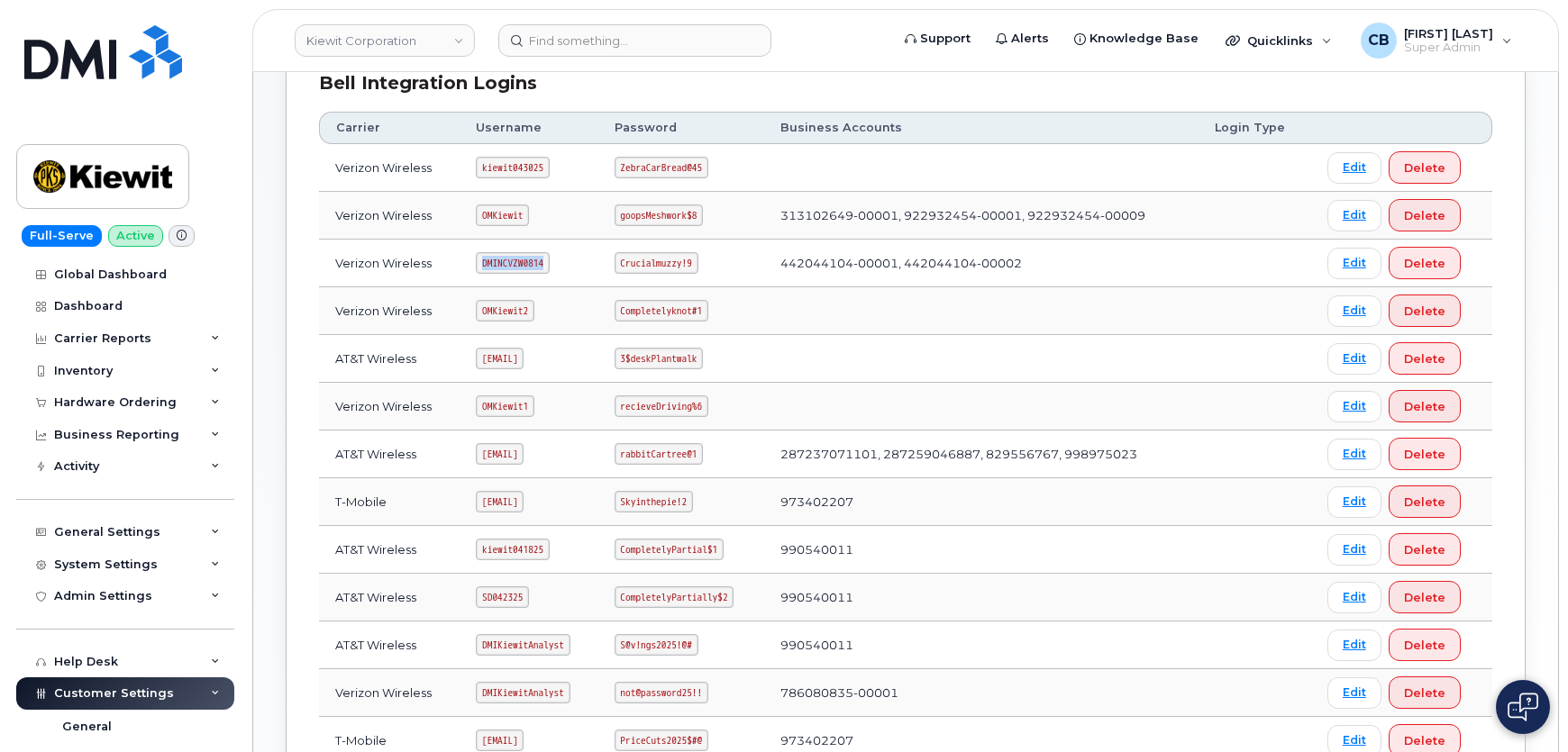 drag, startPoint x: 540, startPoint y: 258, endPoint x: 440, endPoint y: 260, distance: 100.02 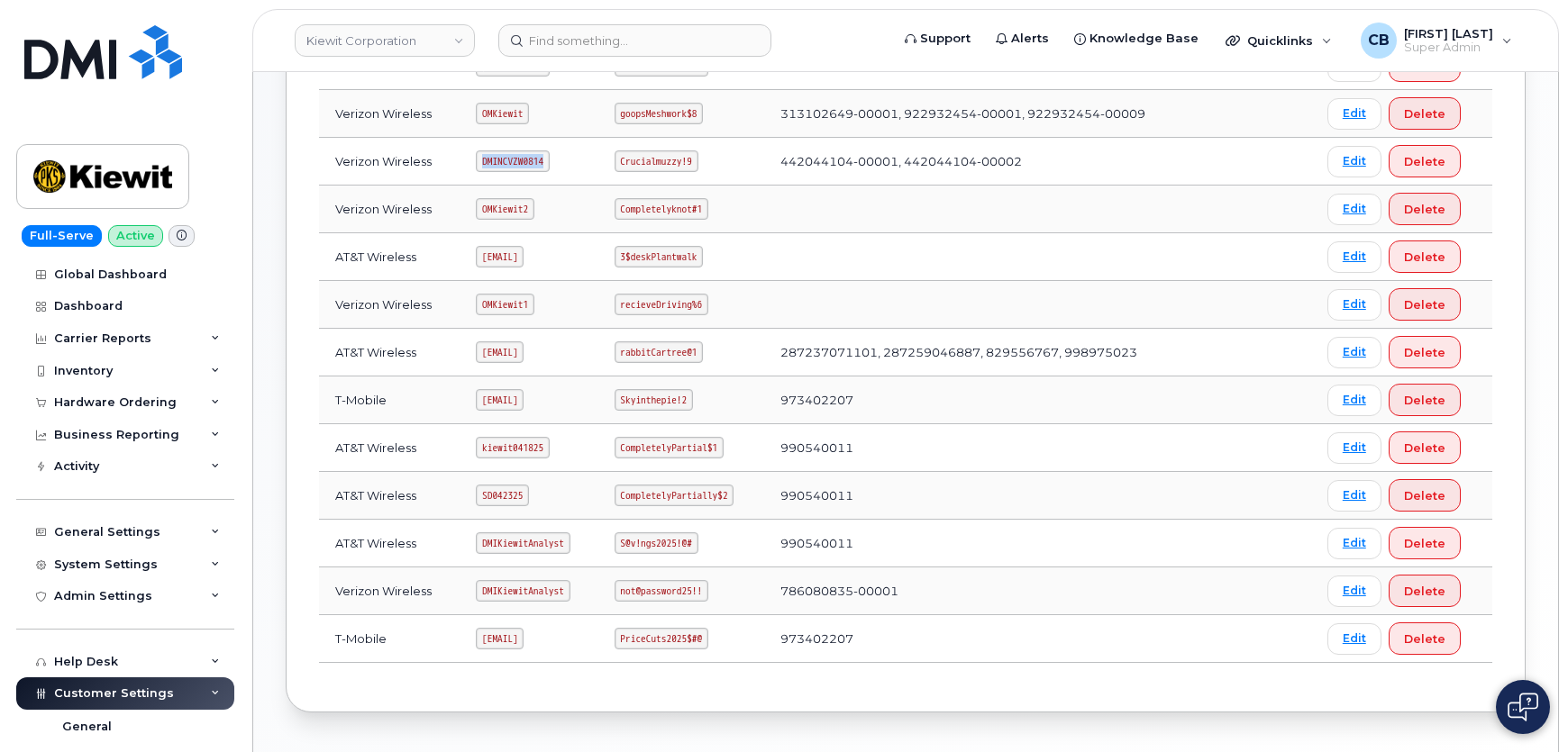 scroll, scrollTop: 431, scrollLeft: 0, axis: vertical 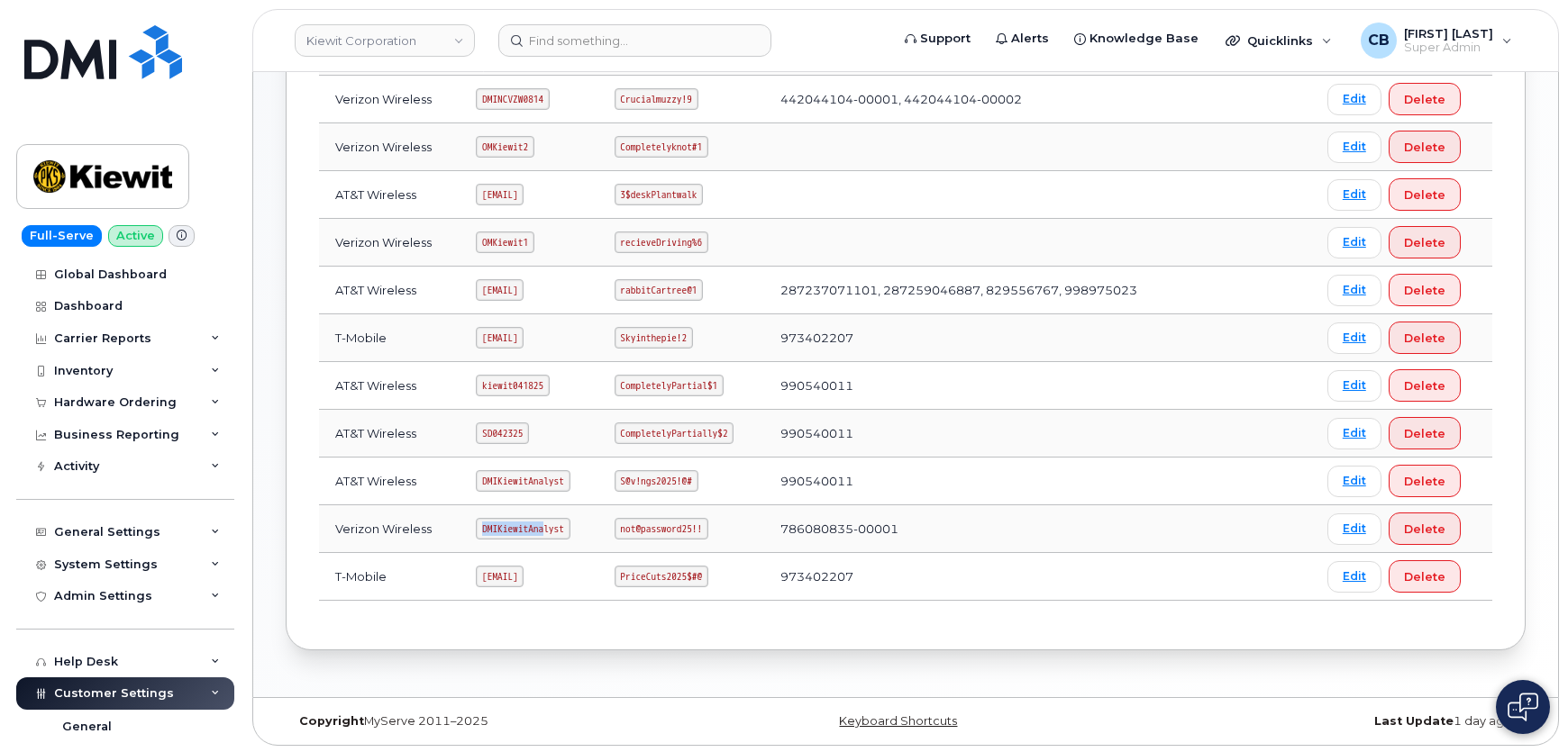 drag, startPoint x: 536, startPoint y: 521, endPoint x: 432, endPoint y: 530, distance: 104.388697 